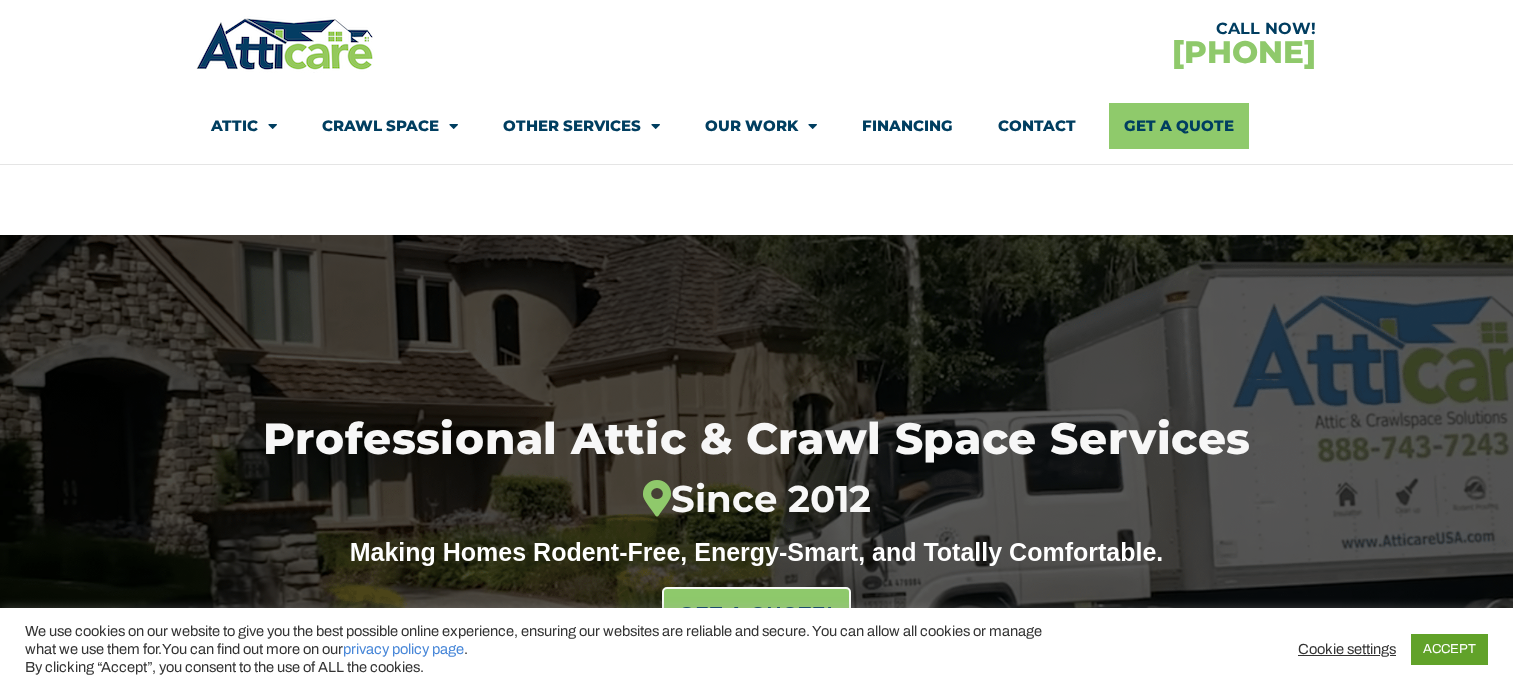scroll, scrollTop: 94, scrollLeft: 0, axis: vertical 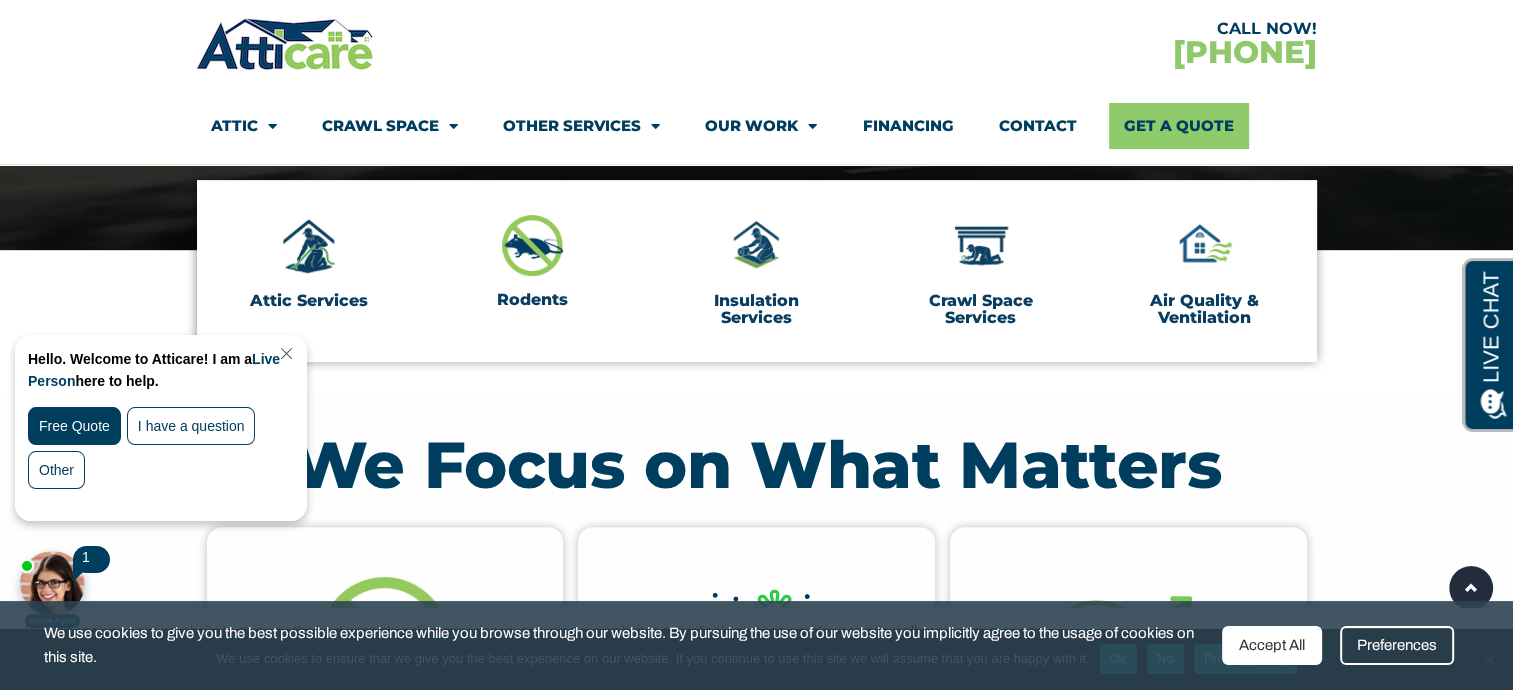 click at bounding box center [284, 353] 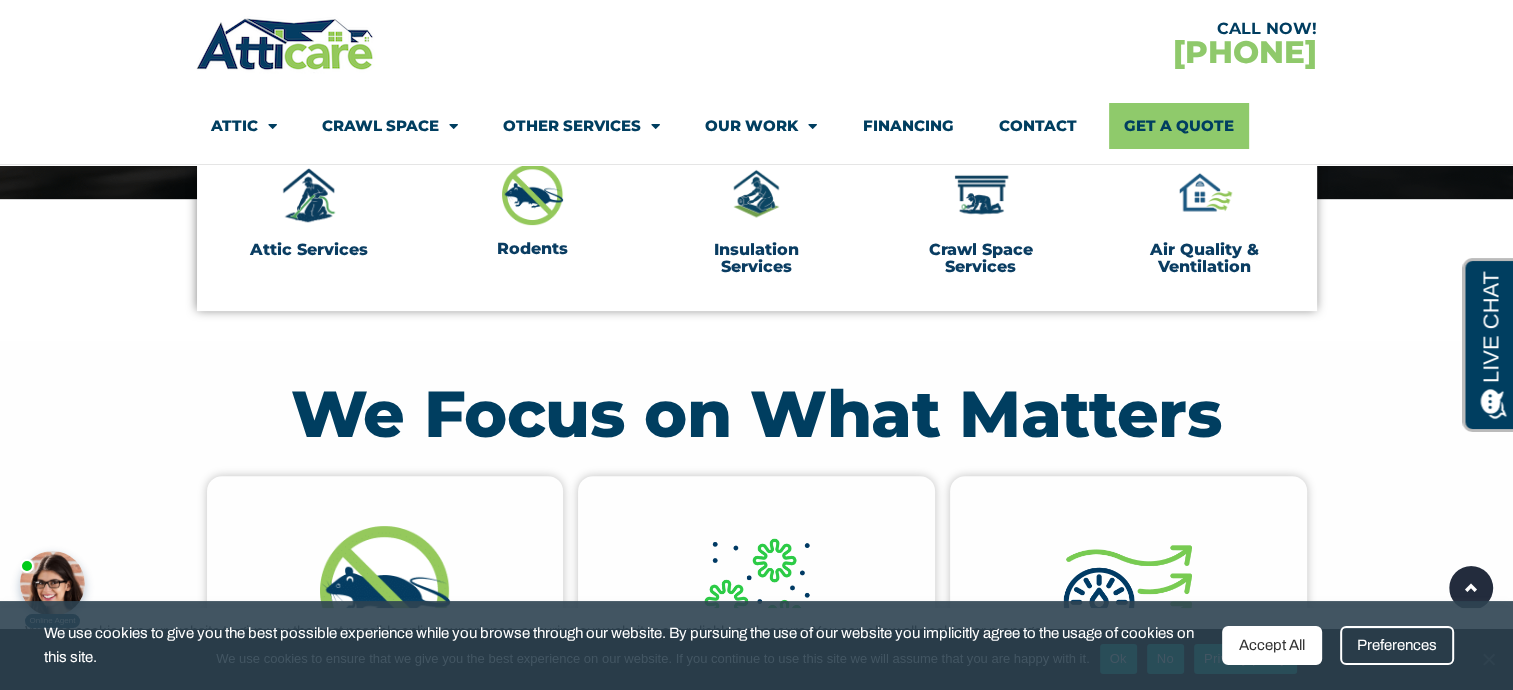 scroll, scrollTop: 676, scrollLeft: 0, axis: vertical 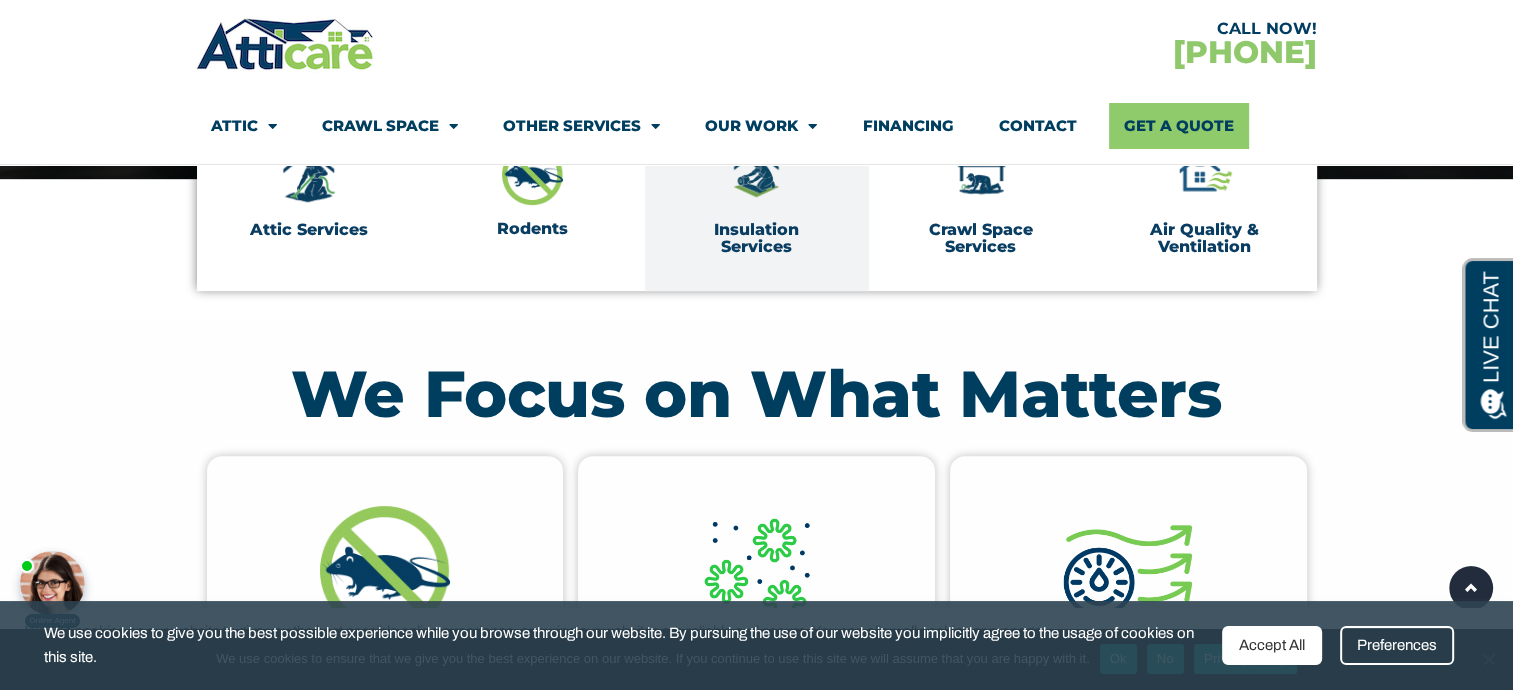 click on "Insulation Services" at bounding box center [756, 238] 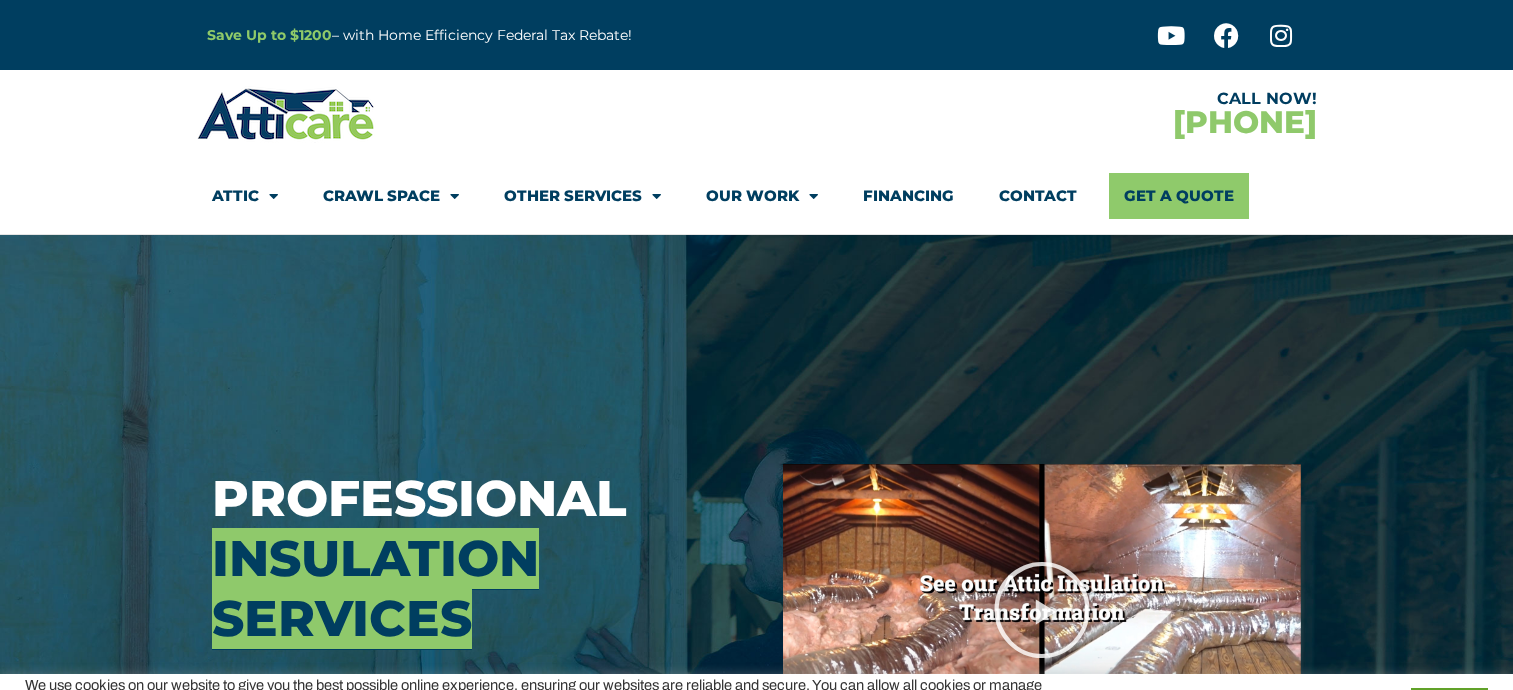 scroll, scrollTop: 0, scrollLeft: 0, axis: both 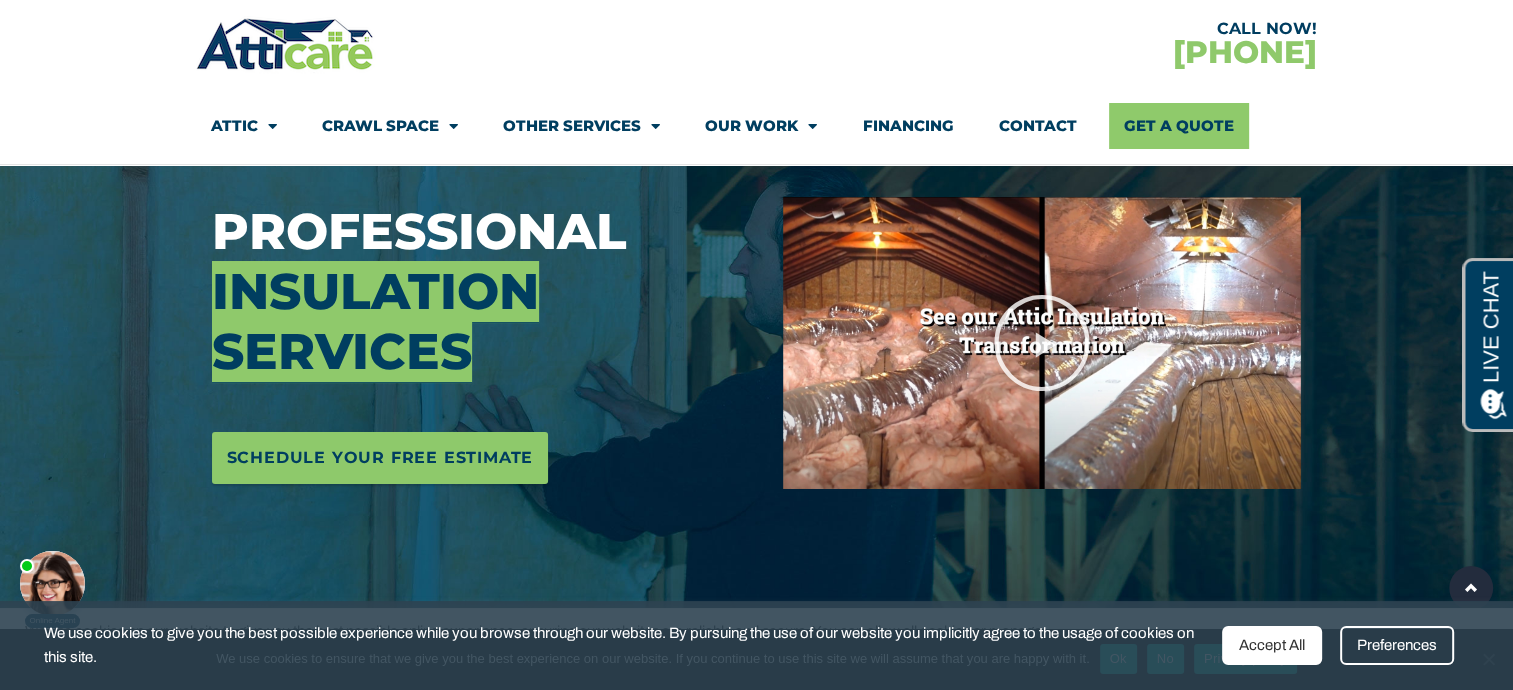 click on "Other Services" 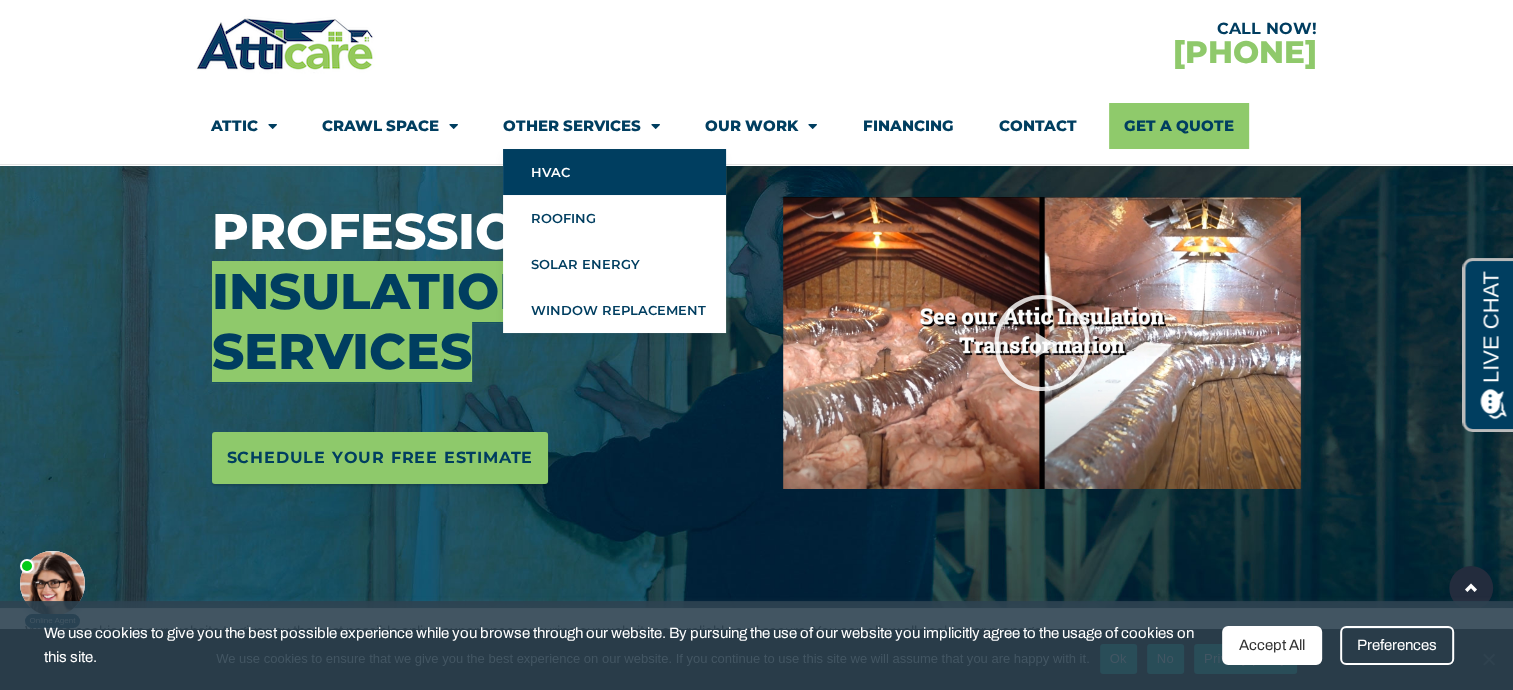 click on "HVAC" 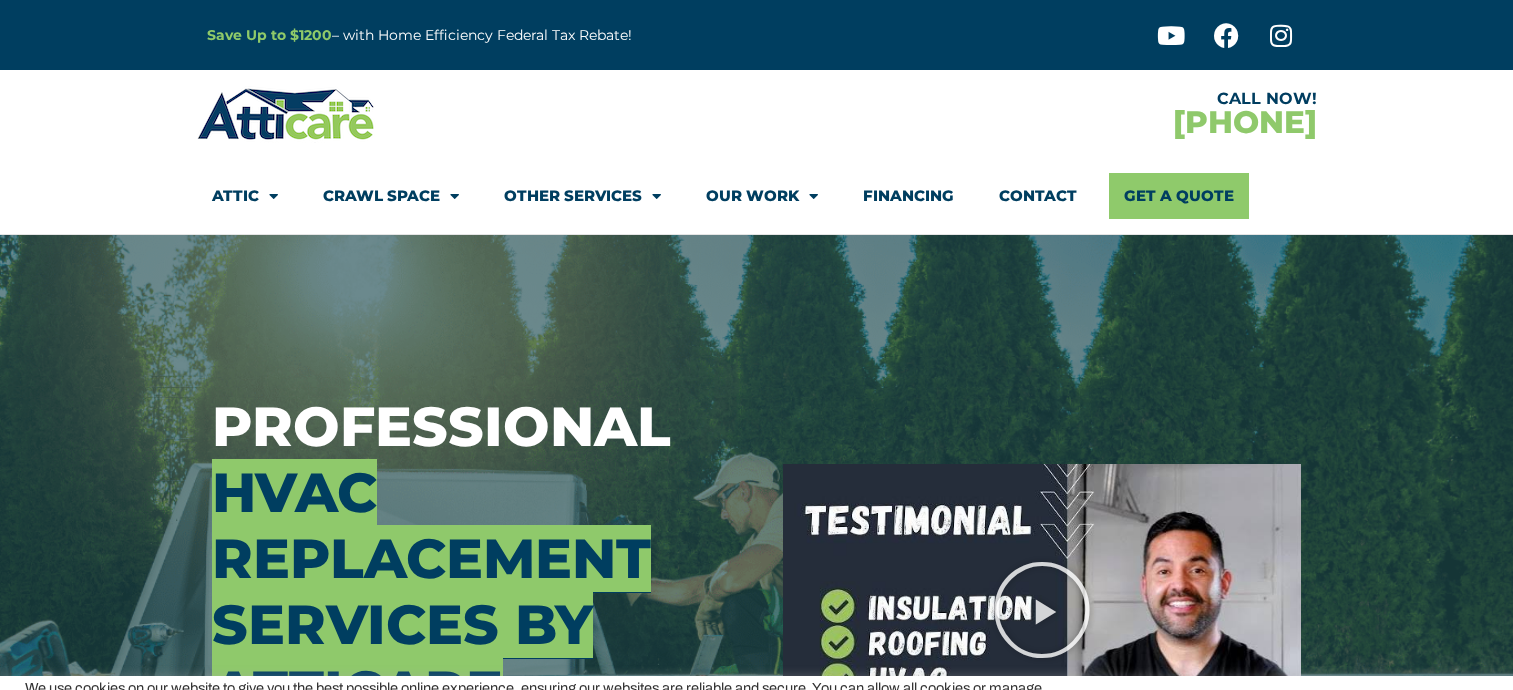 scroll, scrollTop: 0, scrollLeft: 0, axis: both 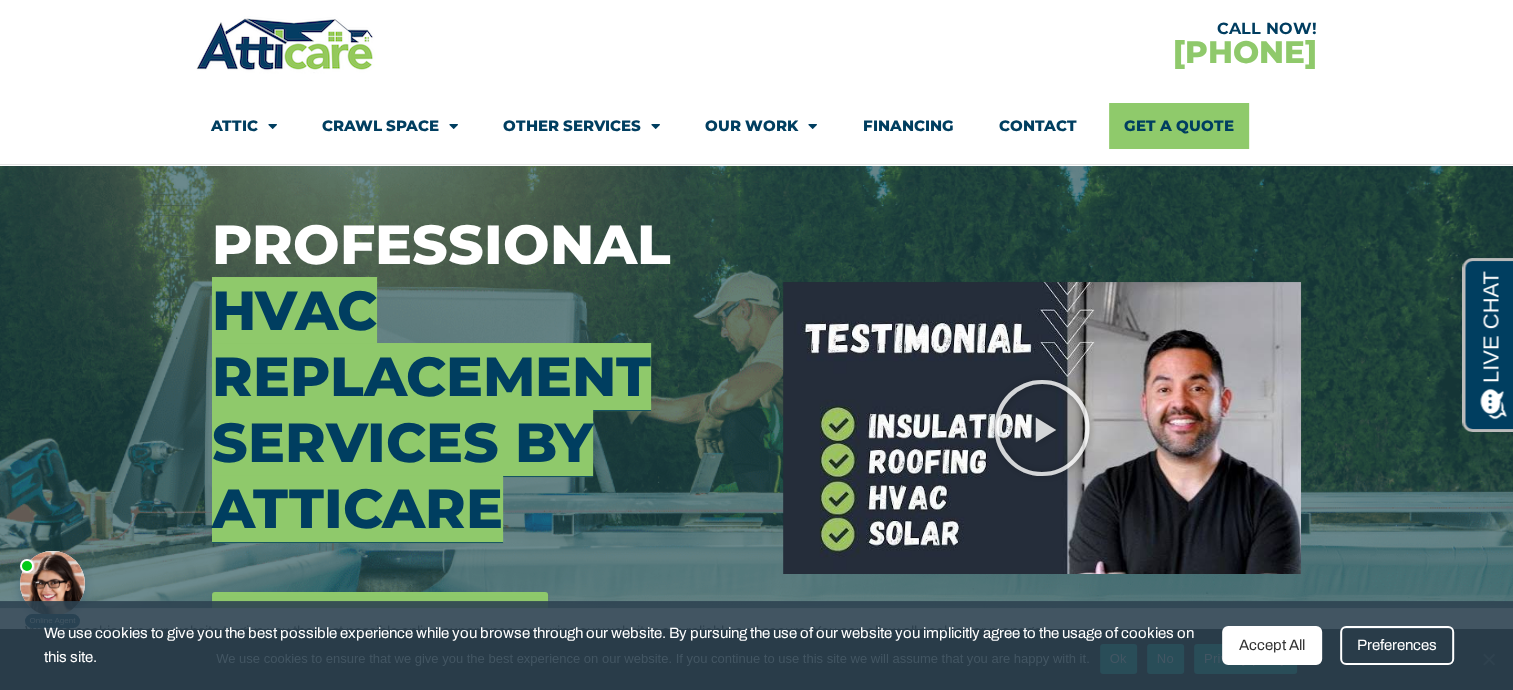 click 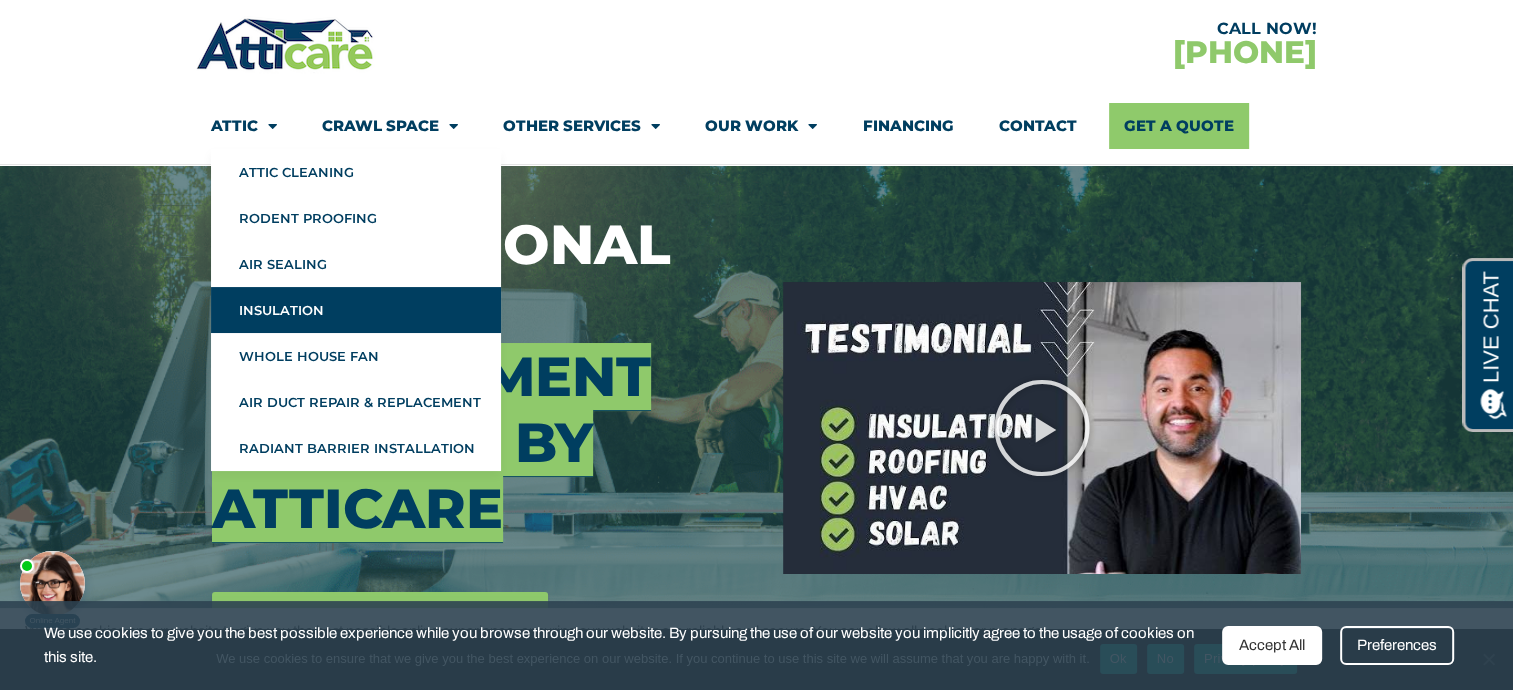 click on "Insulation" 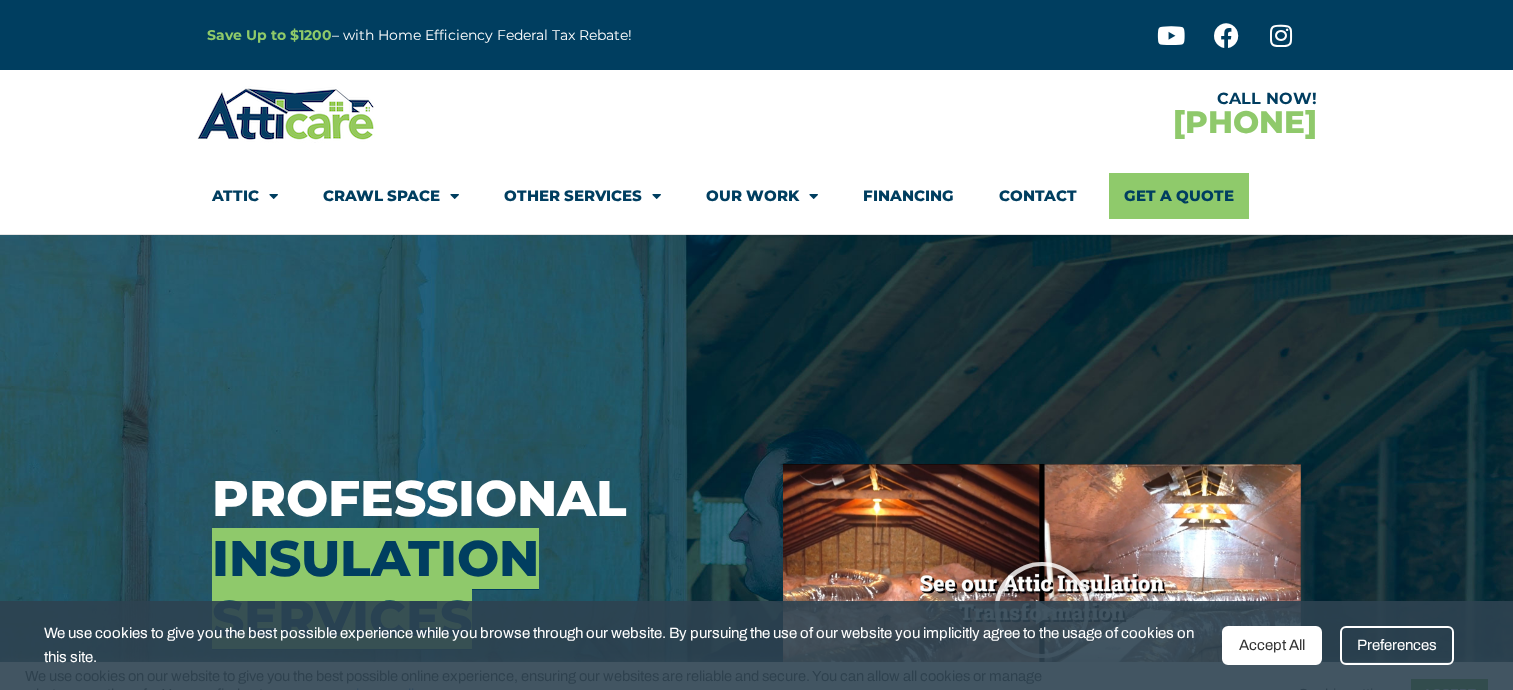 scroll, scrollTop: 0, scrollLeft: 0, axis: both 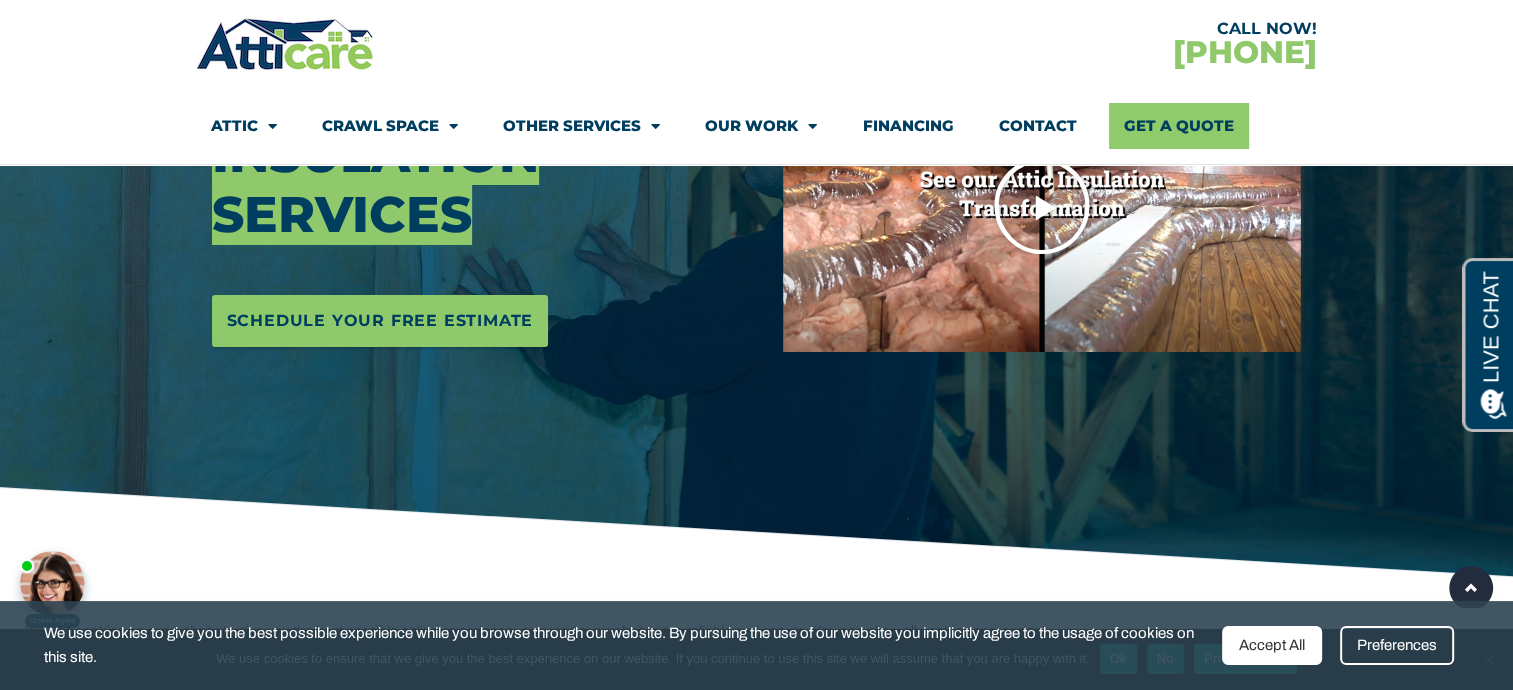 click at bounding box center (1042, 206) 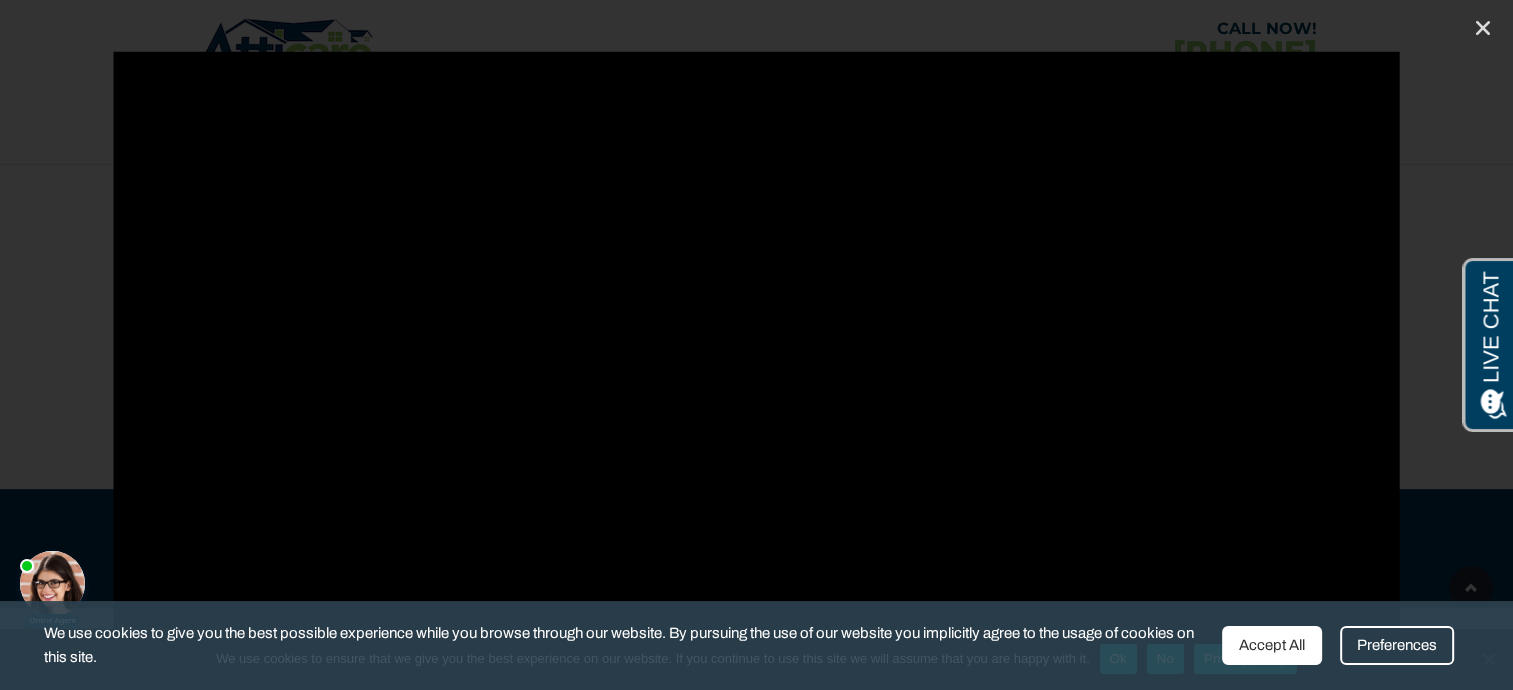 scroll, scrollTop: 949, scrollLeft: 0, axis: vertical 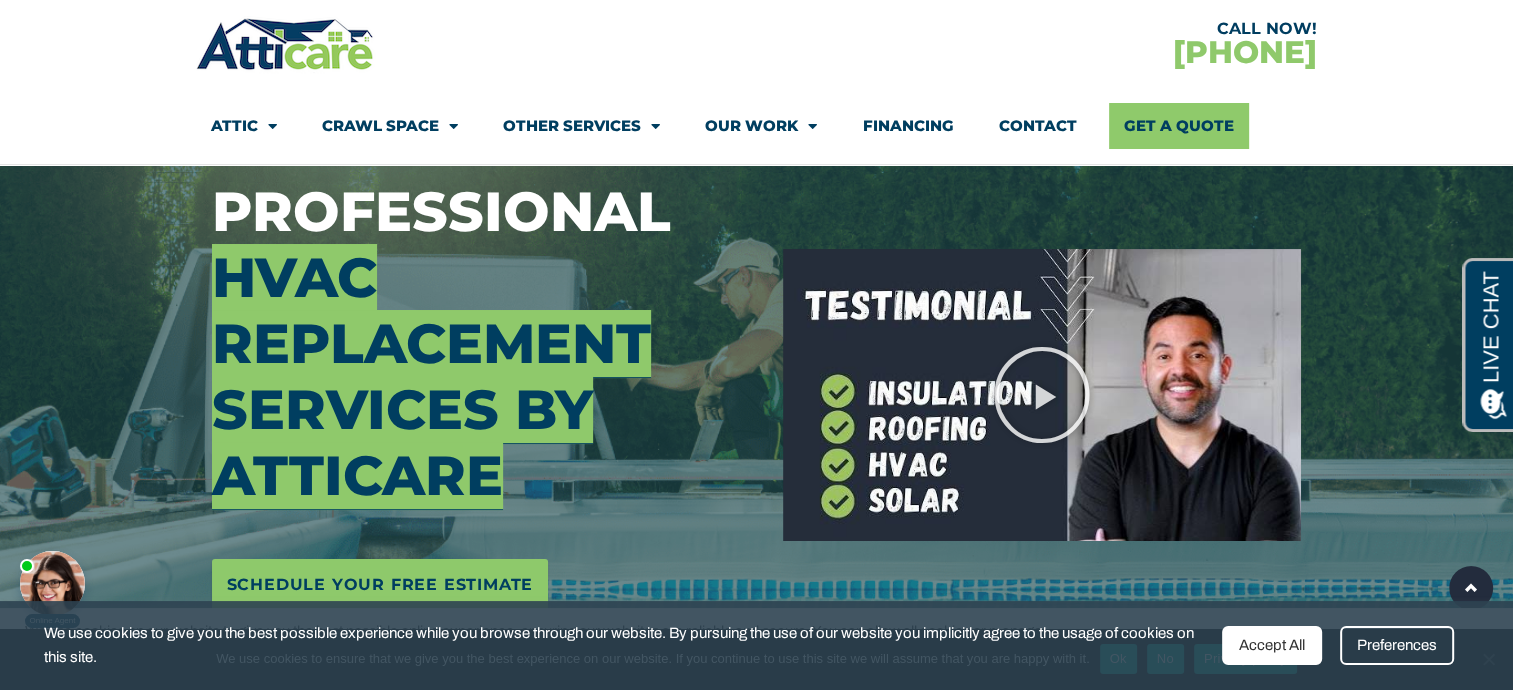 click on "Our Work" 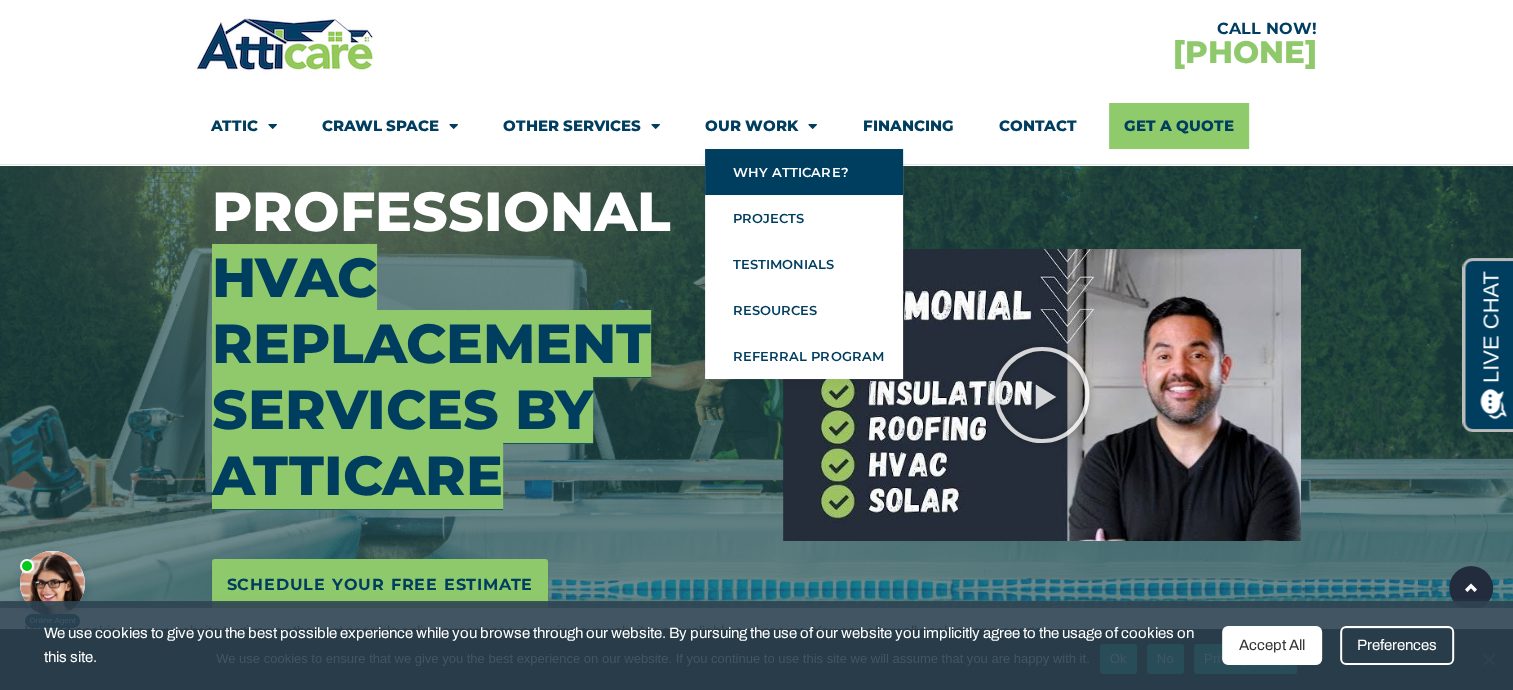 click on "Why Atticare?" 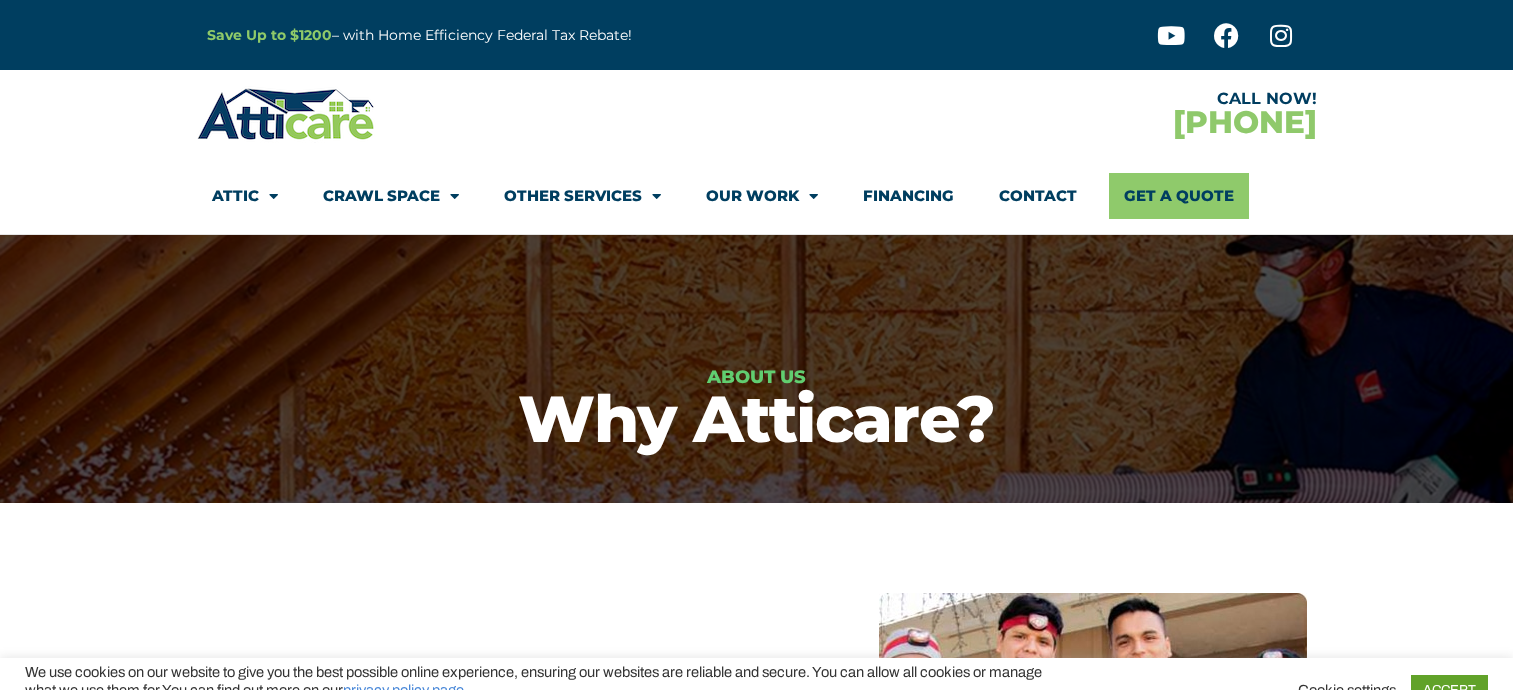 scroll, scrollTop: 0, scrollLeft: 0, axis: both 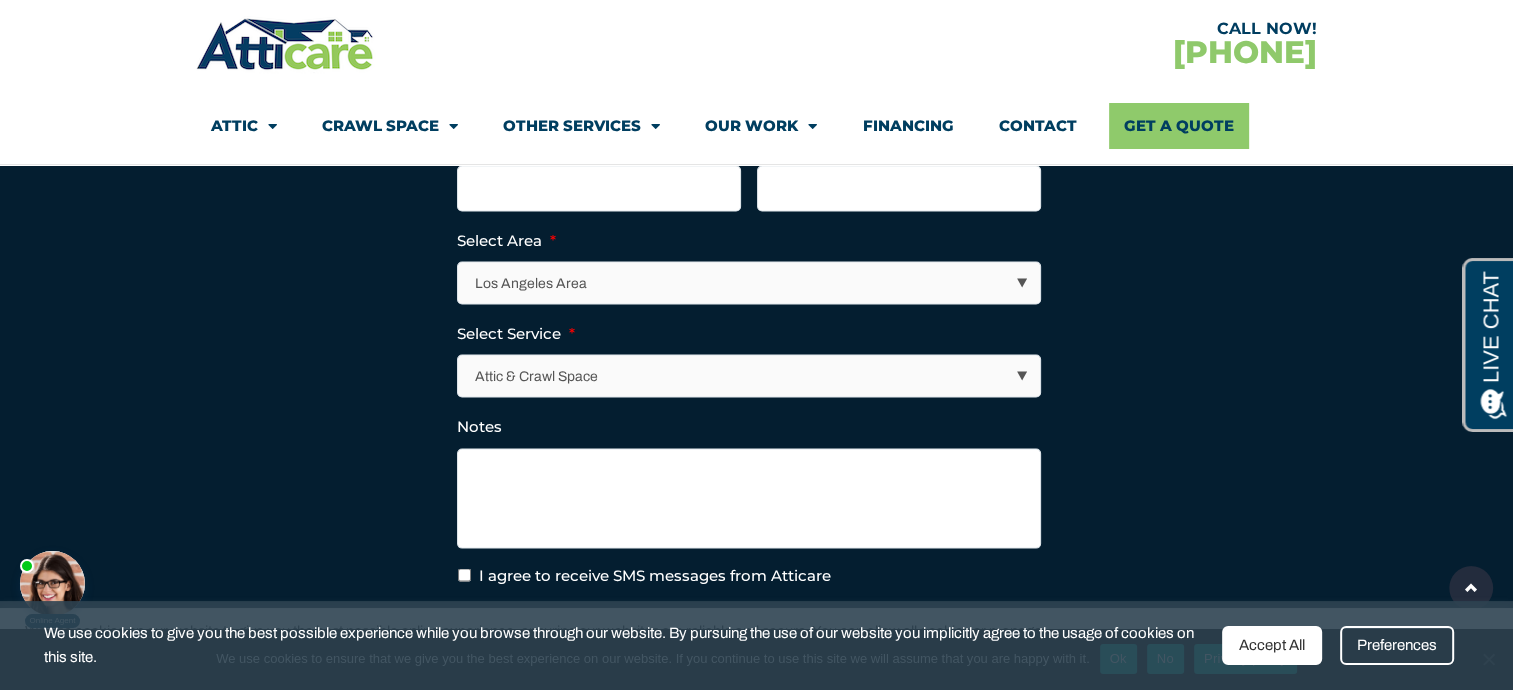 click on "Other Services" 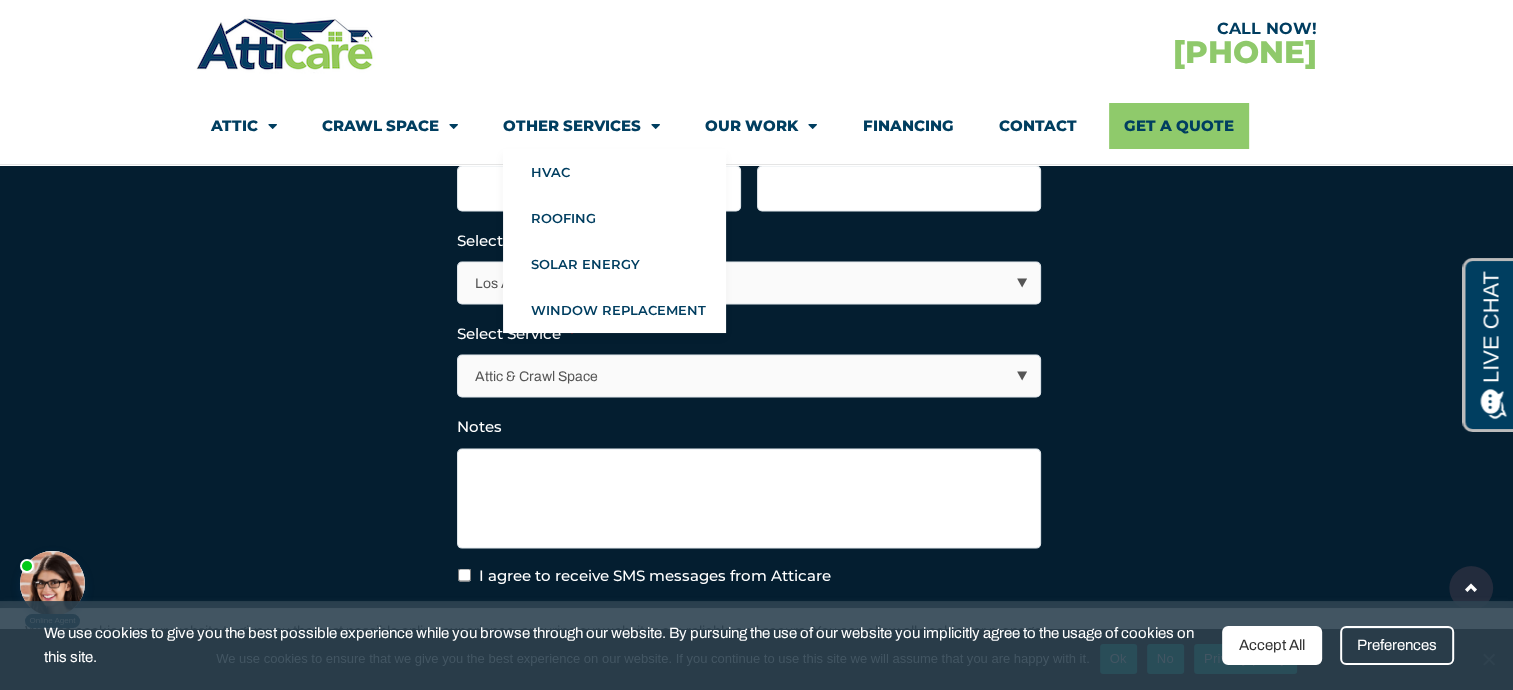 click 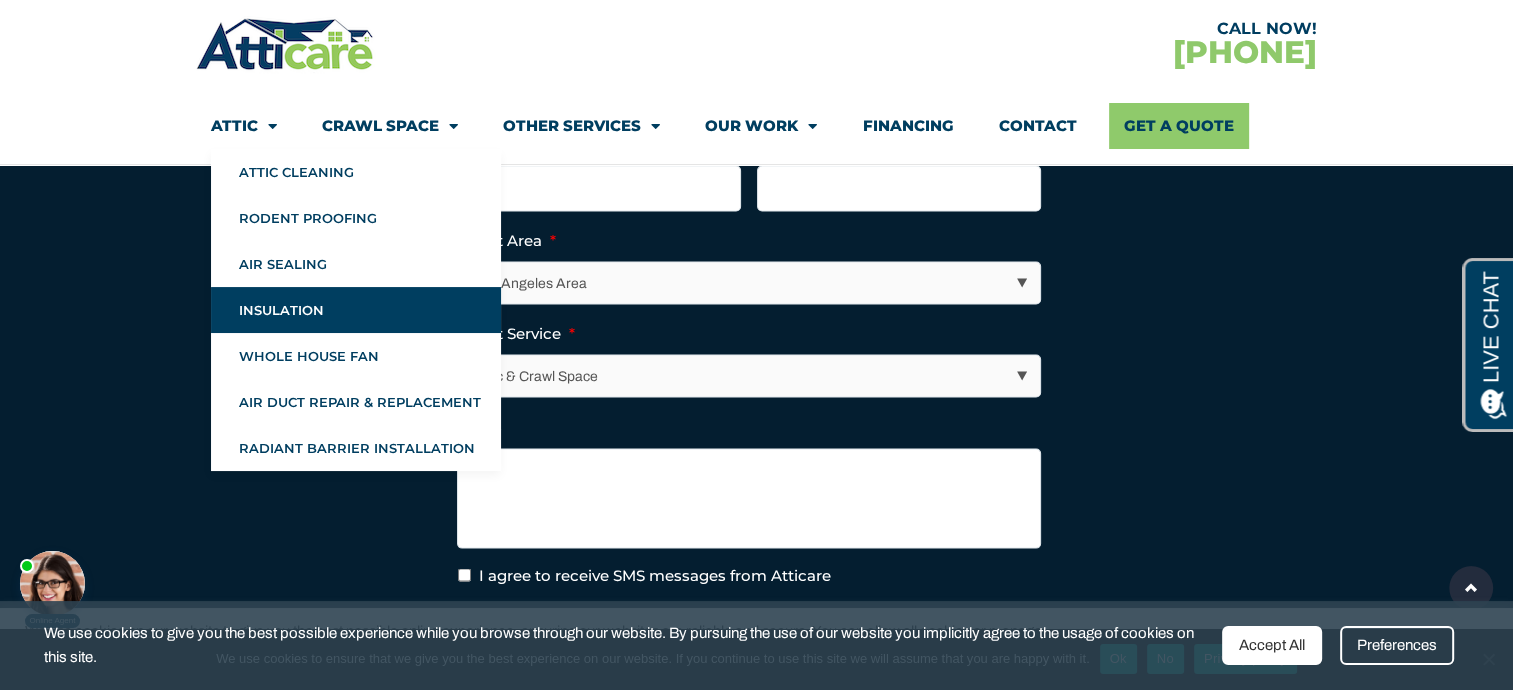 click on "Insulation" 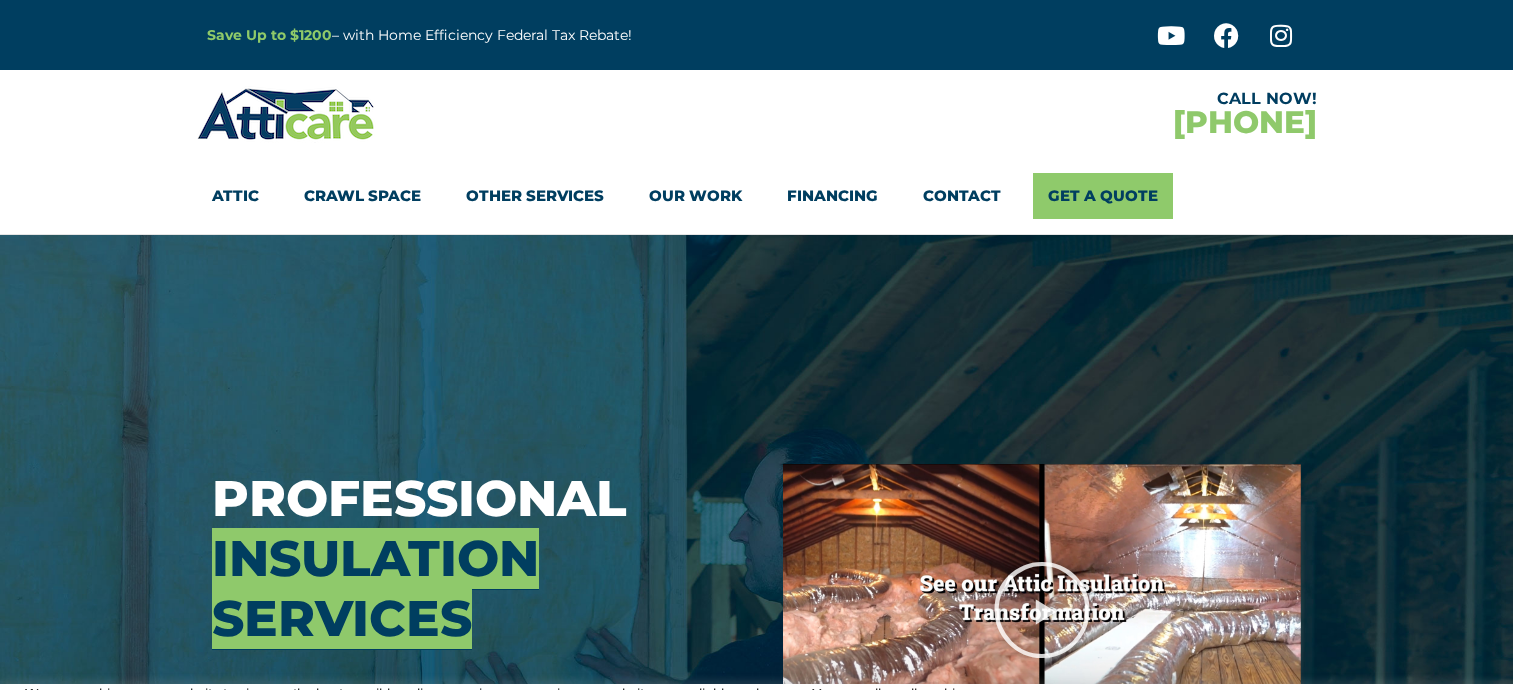 scroll, scrollTop: 0, scrollLeft: 0, axis: both 